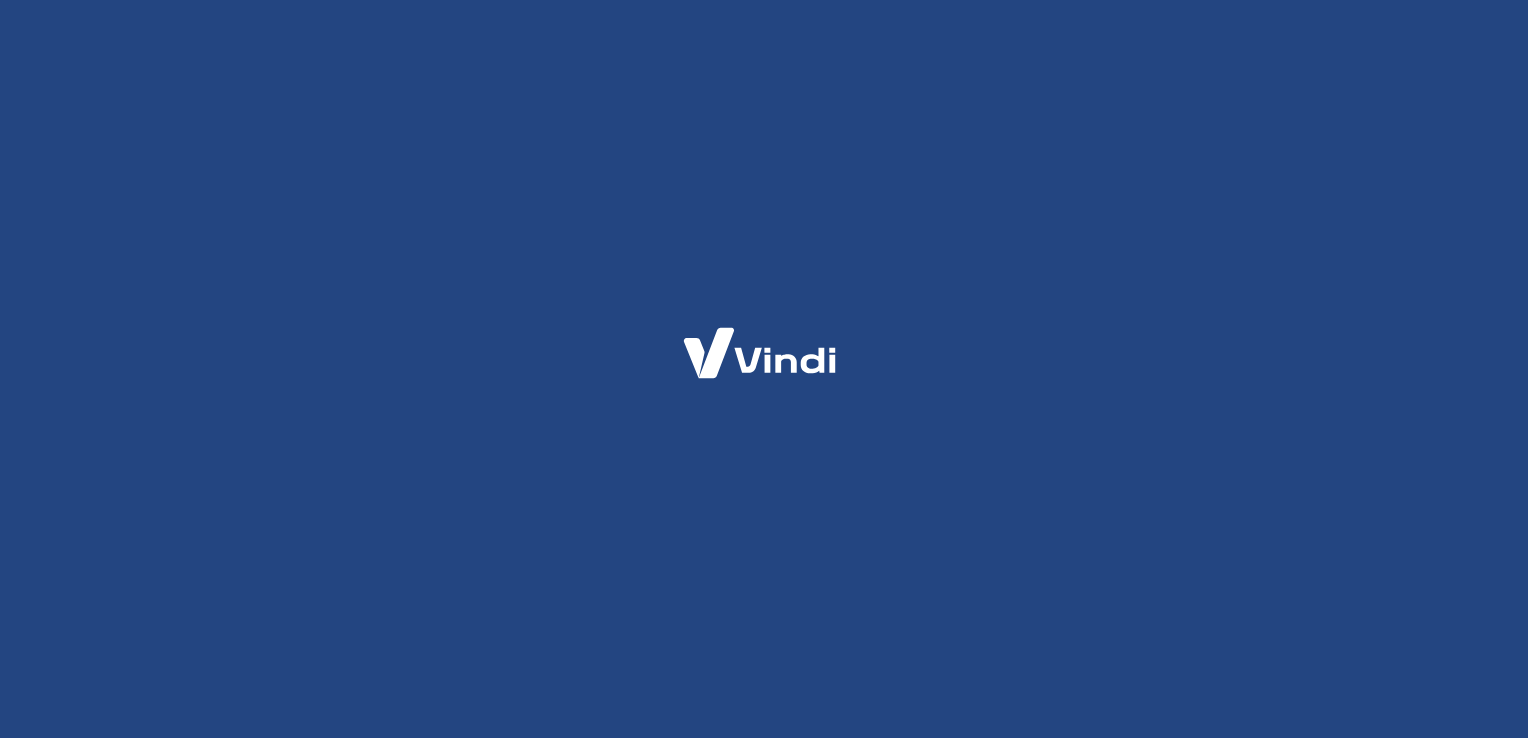 scroll, scrollTop: 0, scrollLeft: 0, axis: both 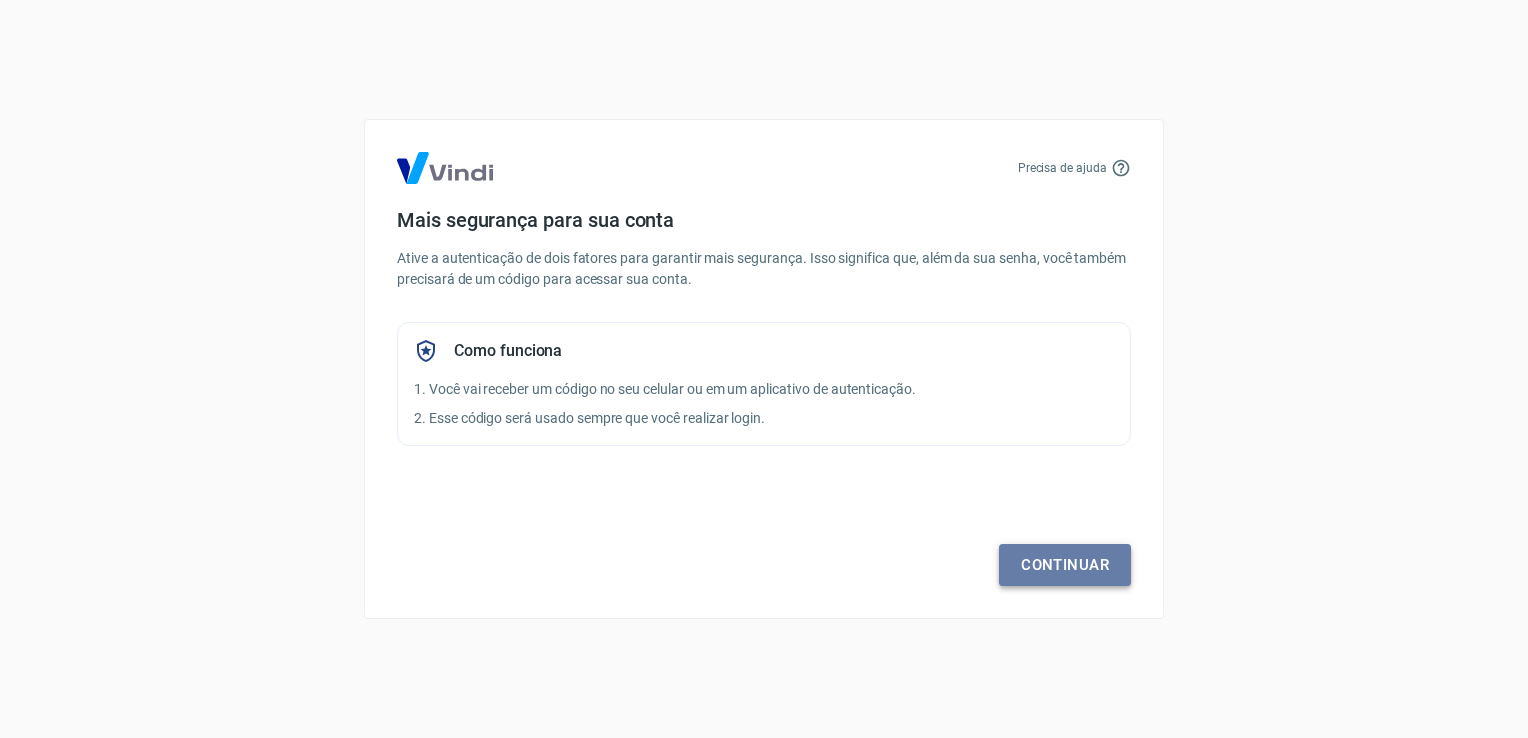click on "Continuar" at bounding box center (1065, 565) 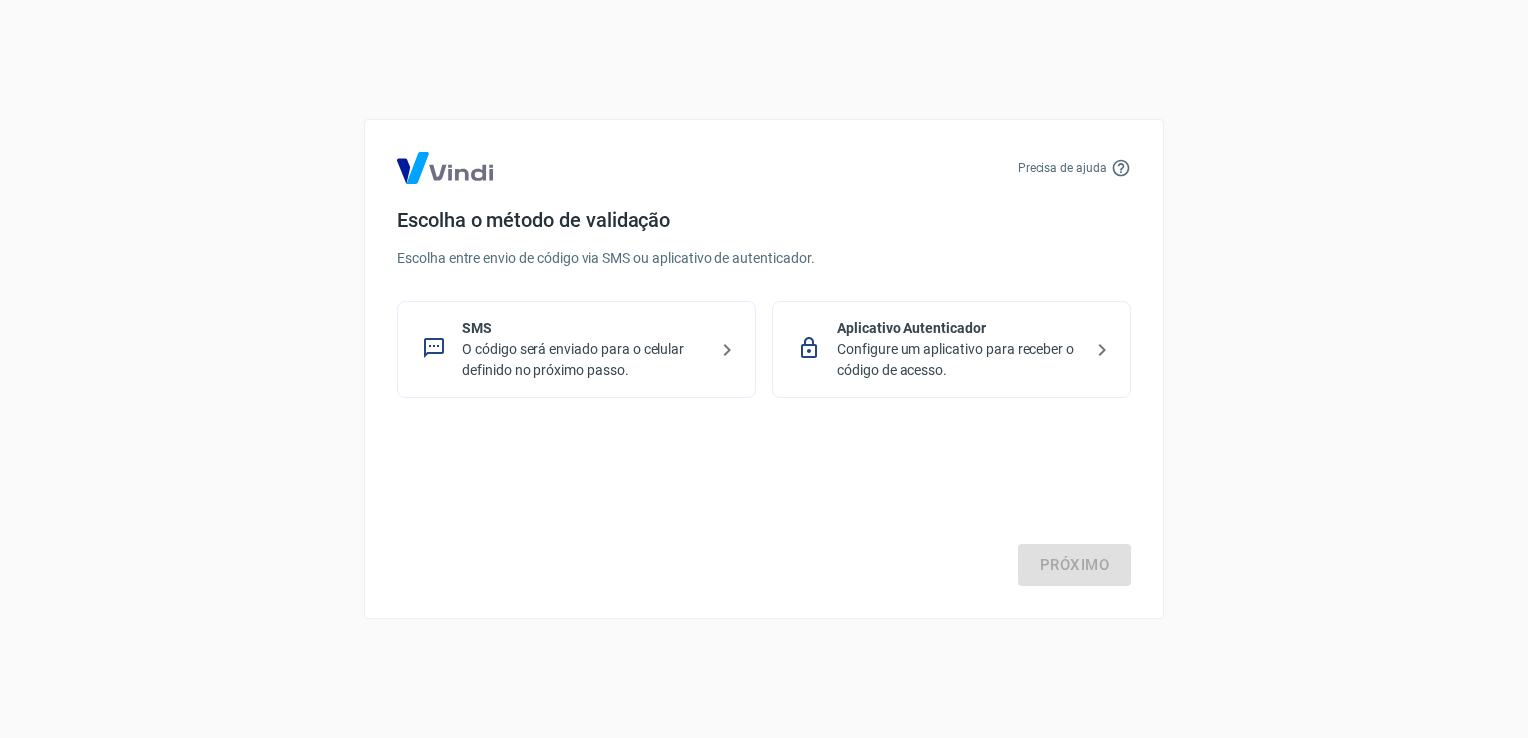 click on "O código será enviado para o celular definido no próximo passo." at bounding box center (584, 360) 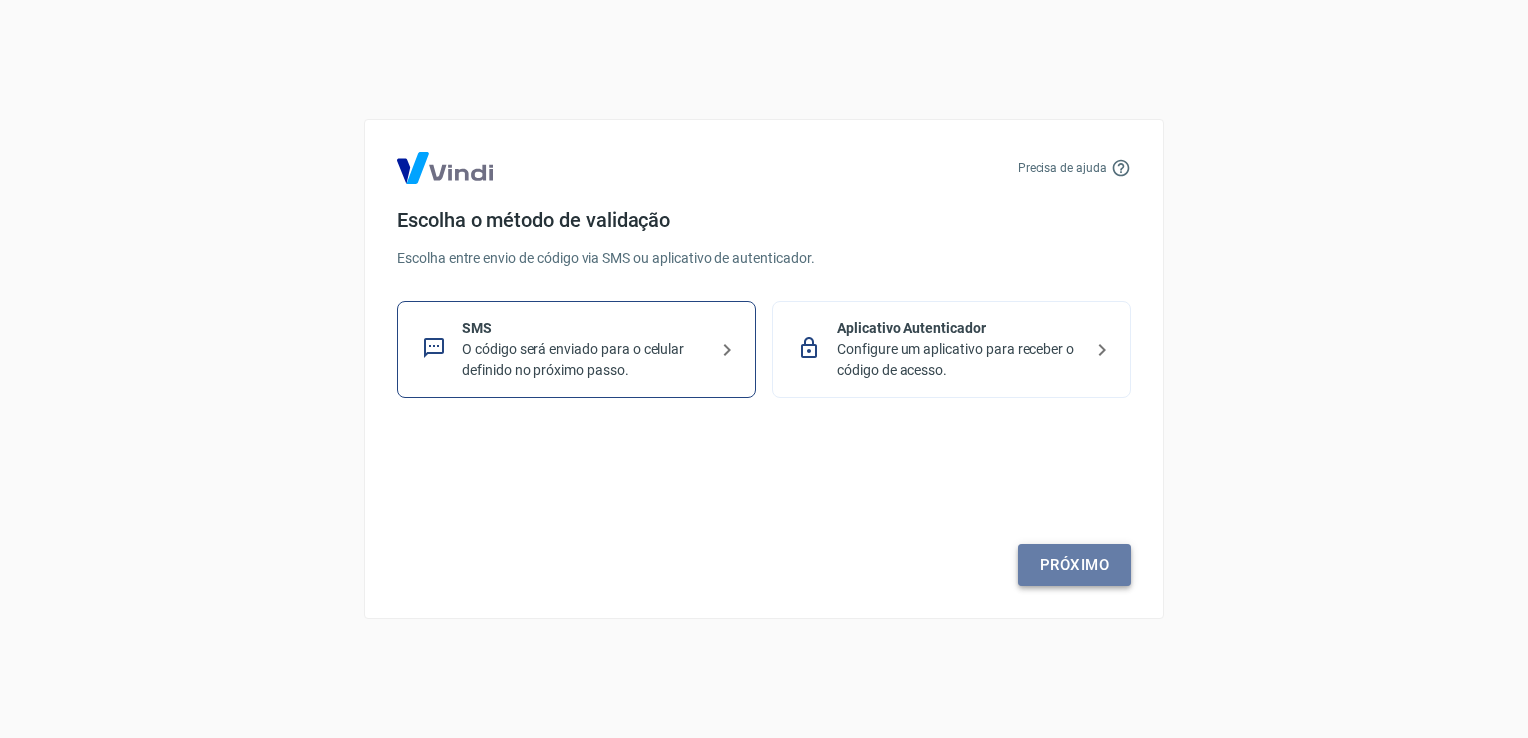 click on "Próximo" at bounding box center [1074, 565] 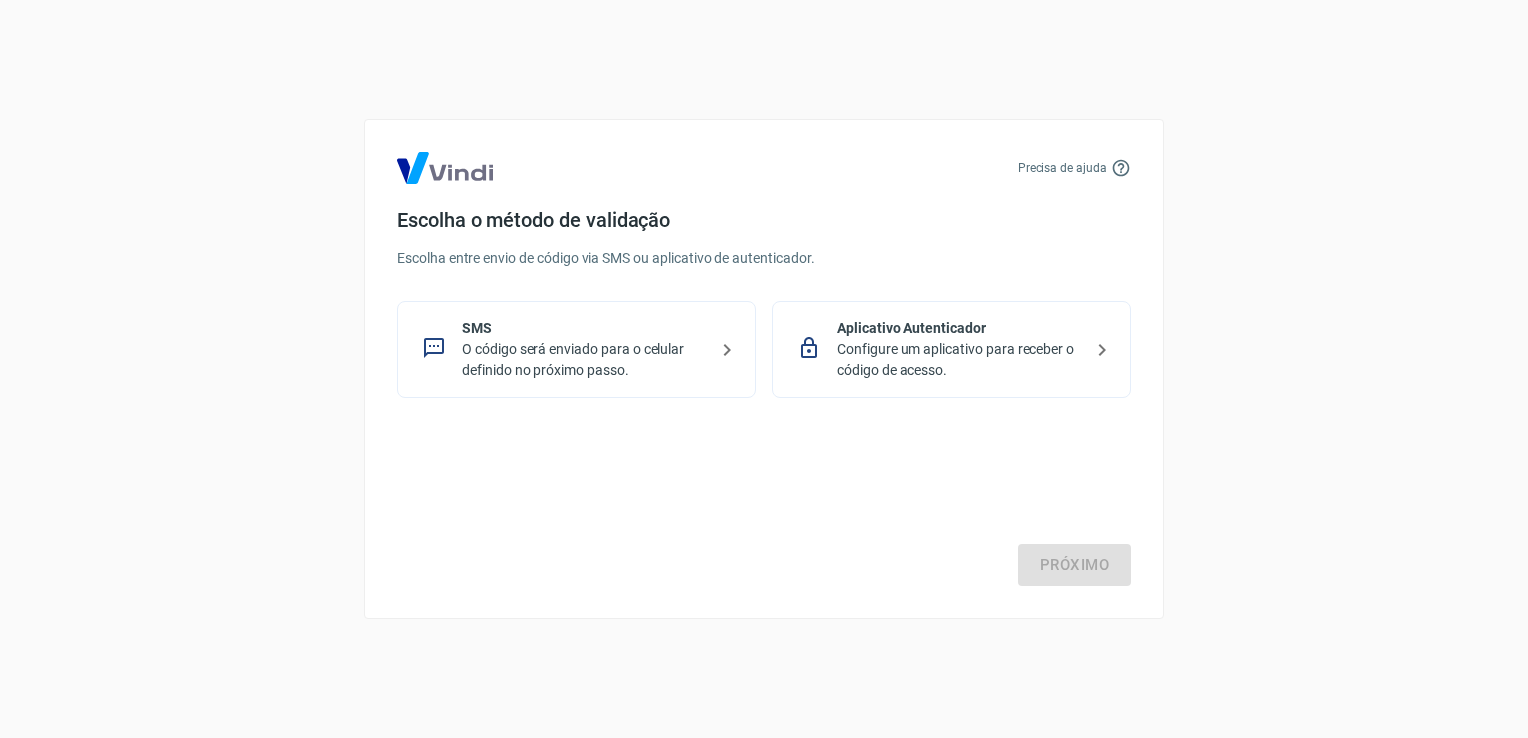 click on "Configure um aplicativo para receber o código de acesso." at bounding box center (959, 360) 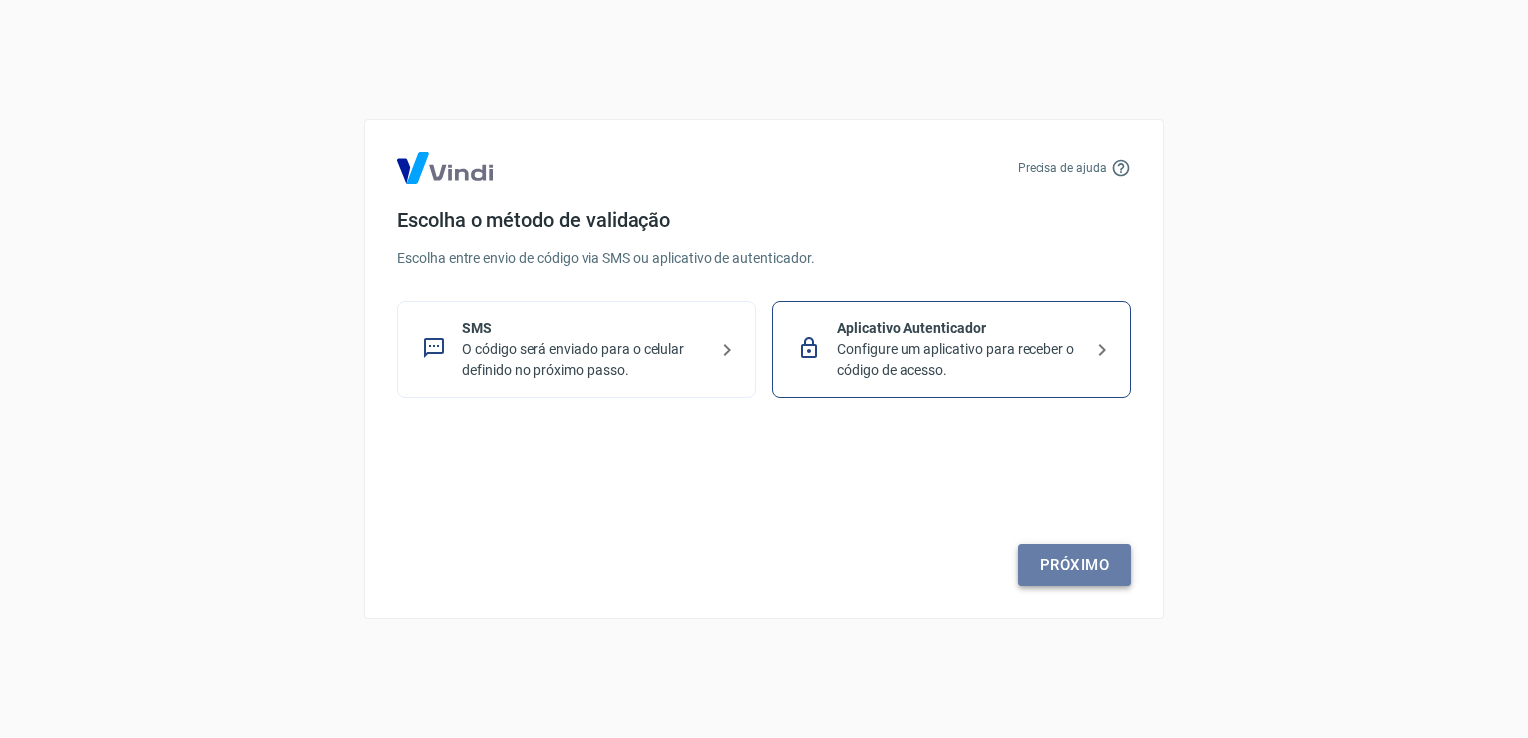click on "Próximo" at bounding box center [1074, 565] 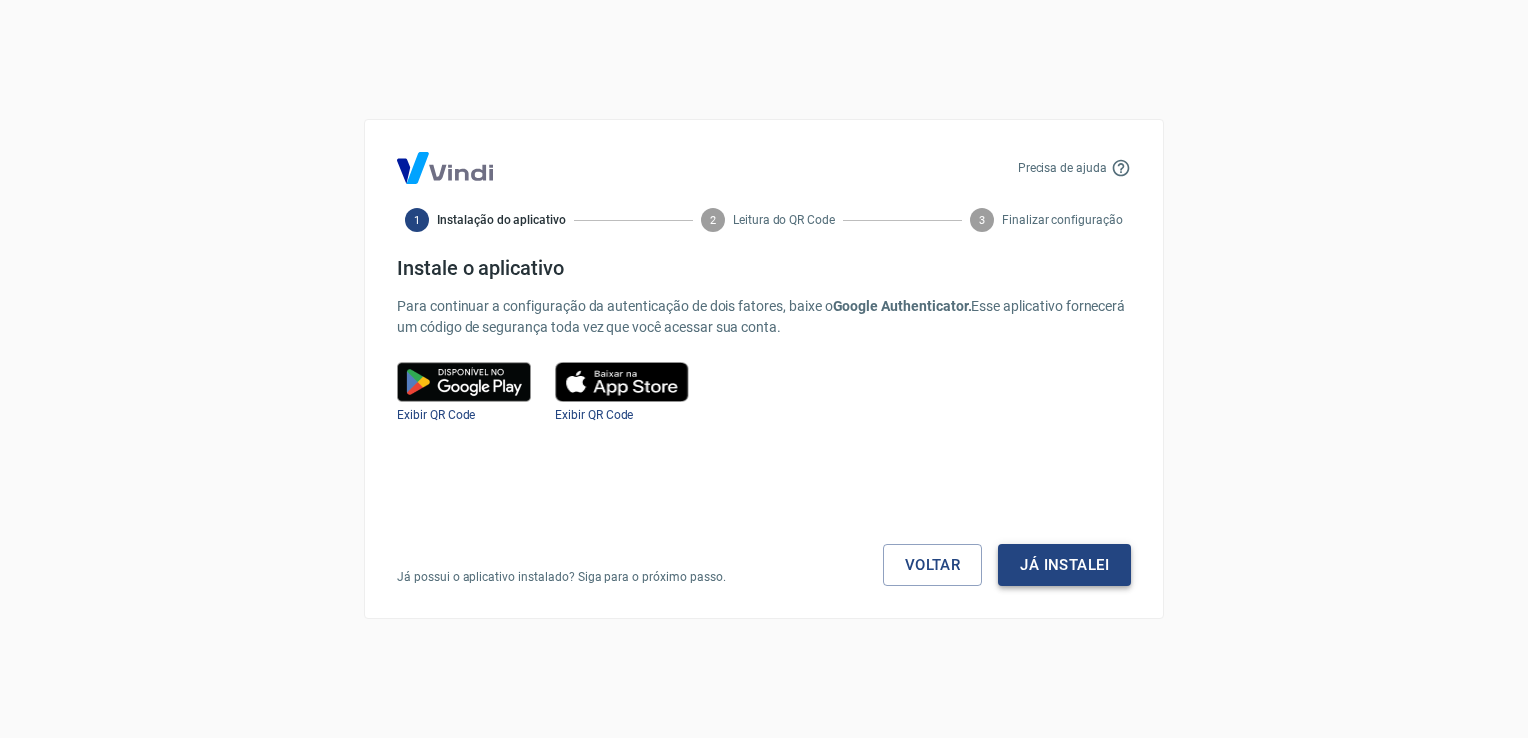 click on "Já instalei" at bounding box center [1064, 565] 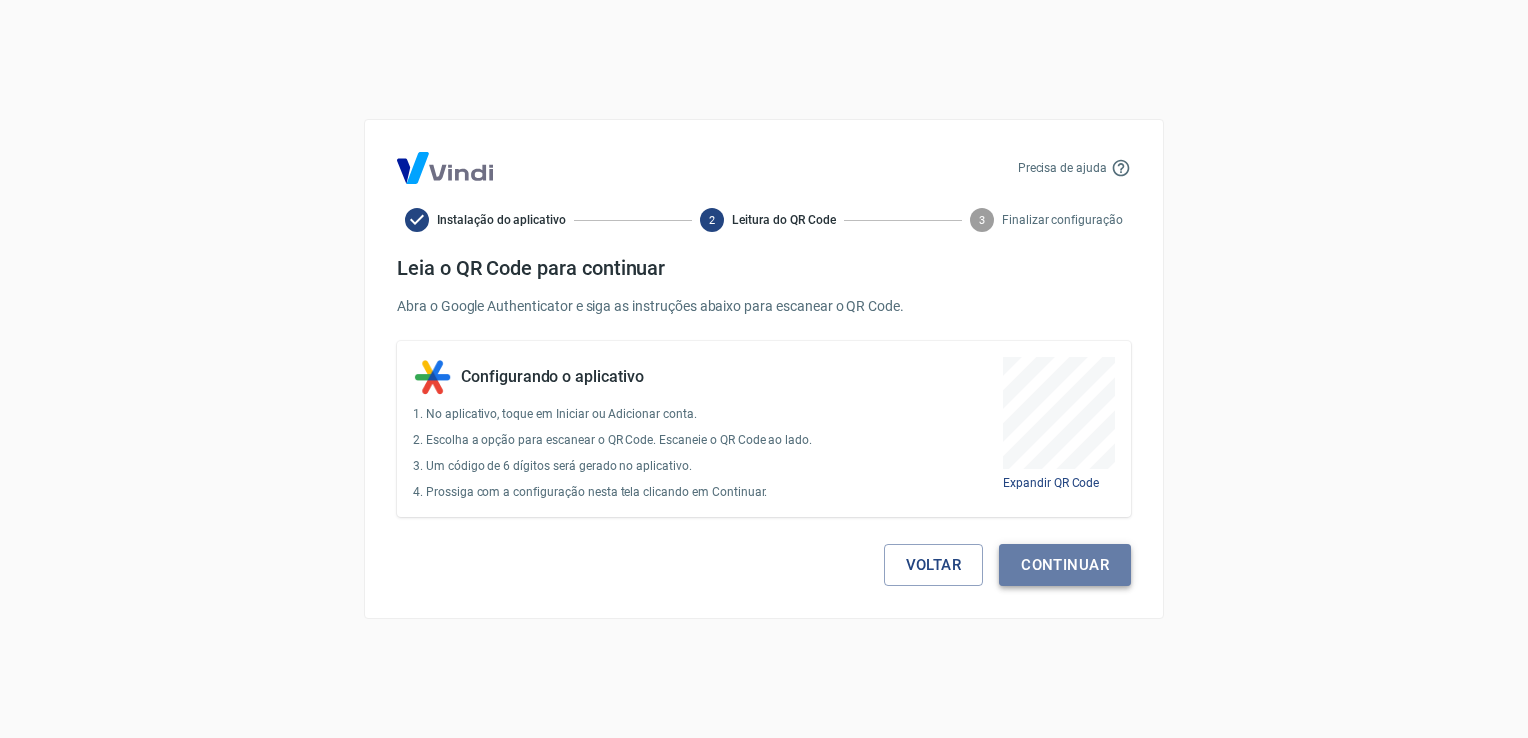 click on "Continuar" at bounding box center [1065, 565] 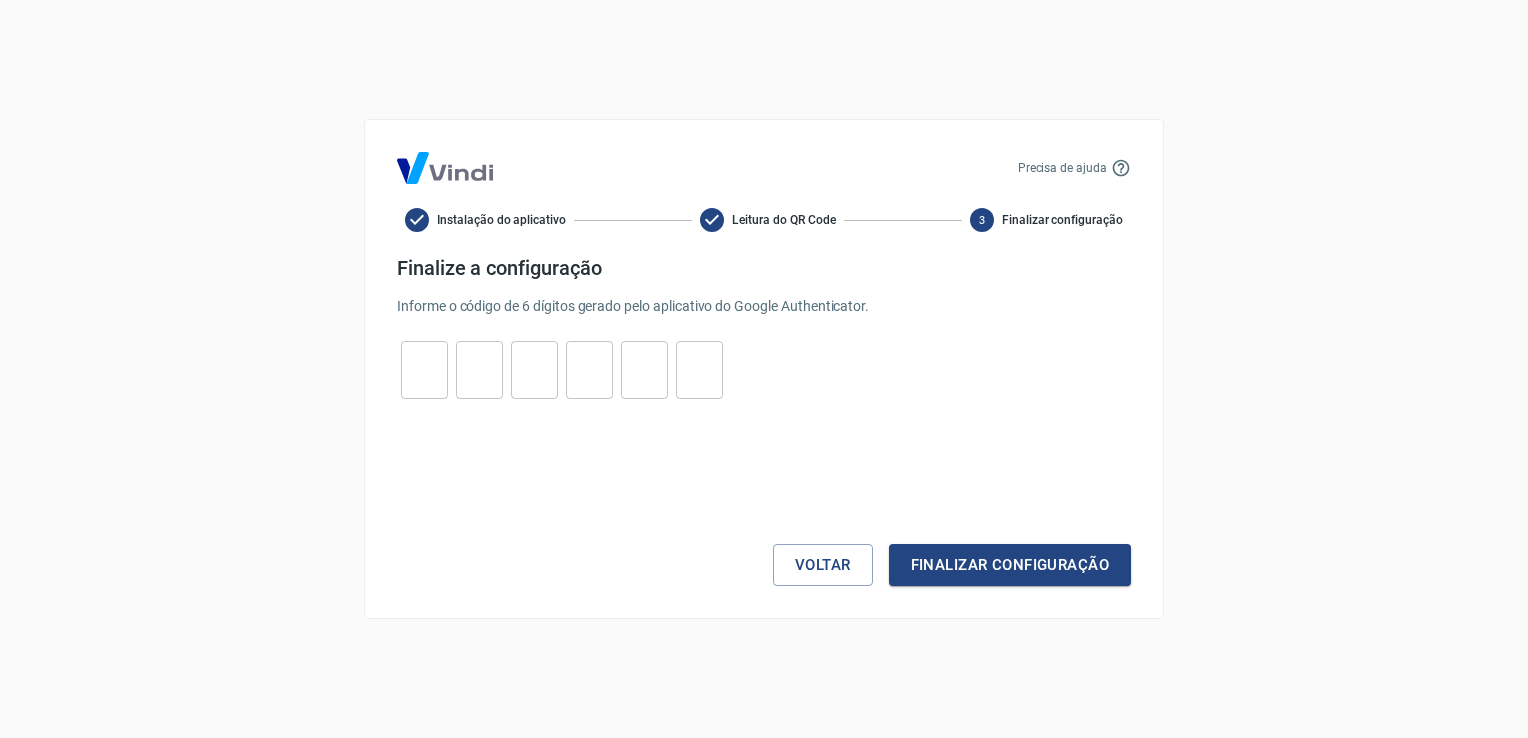 click at bounding box center [424, 370] 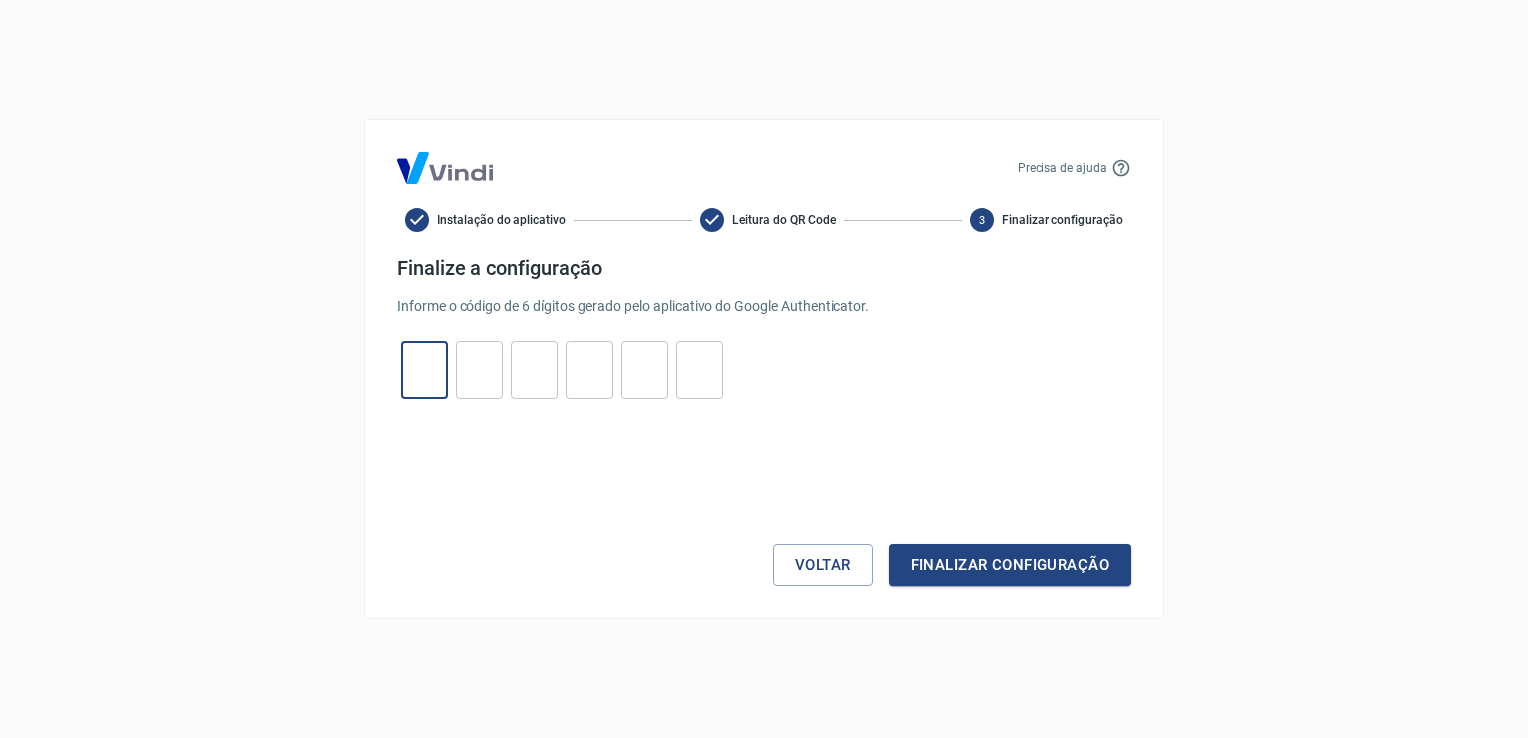 type on "2" 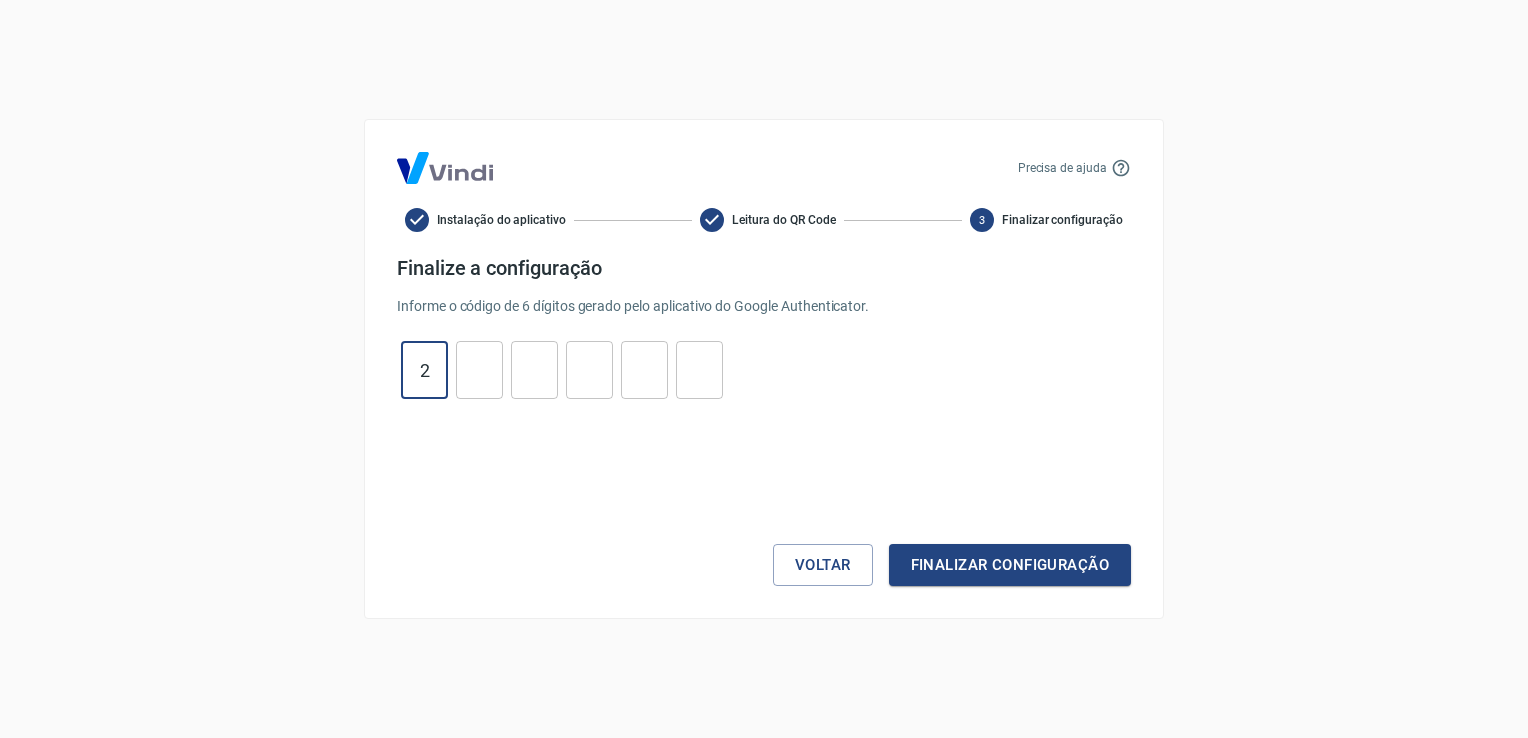 type on "0" 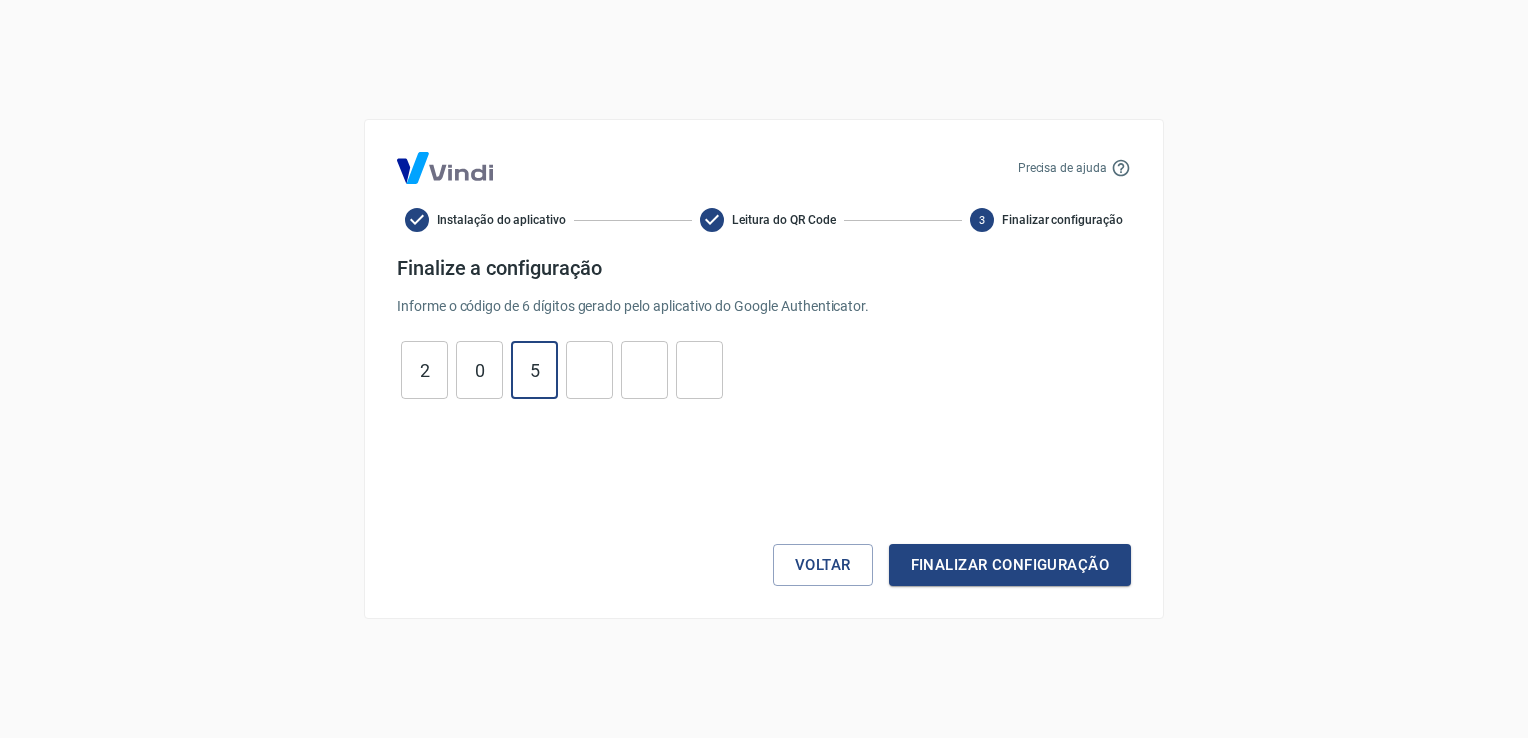 type on "5" 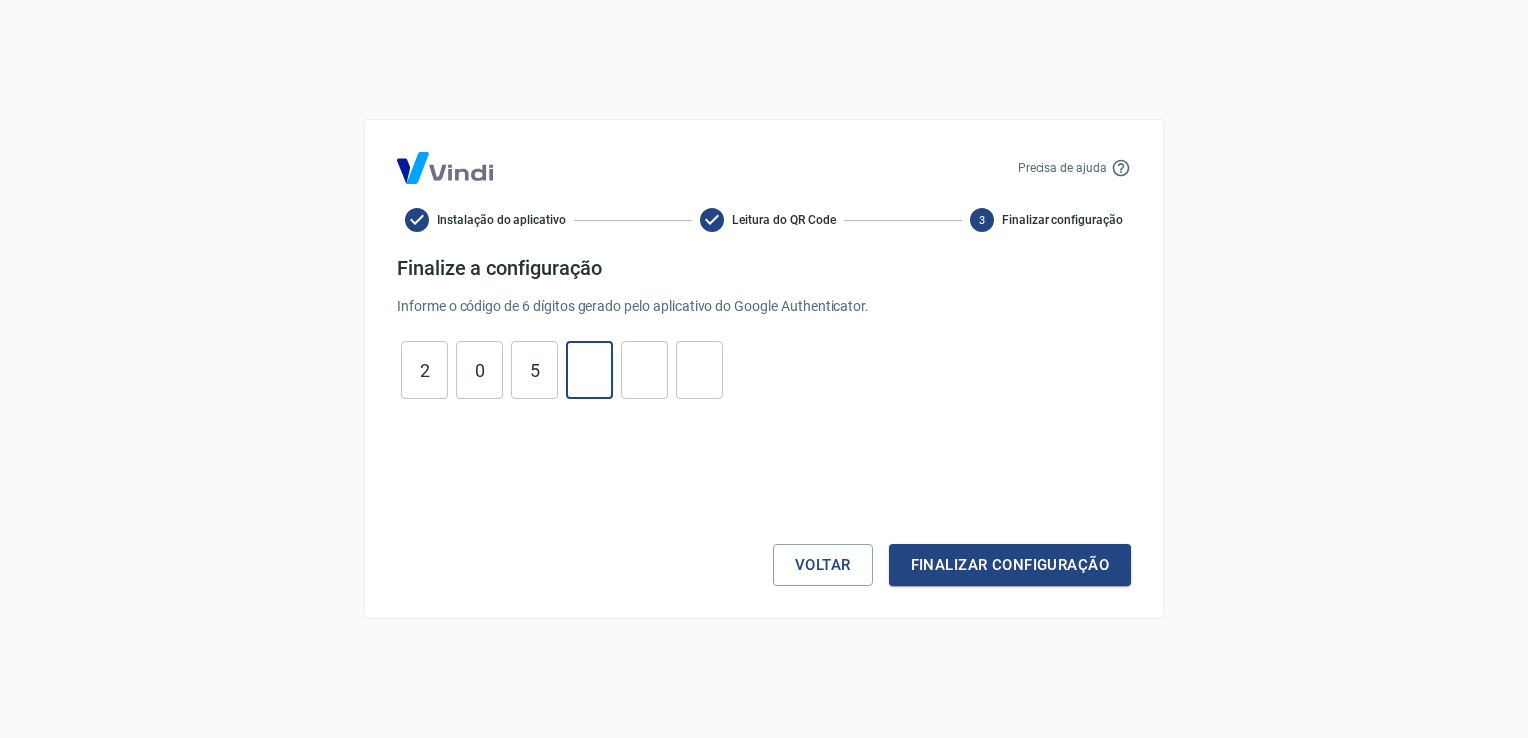 type on "6" 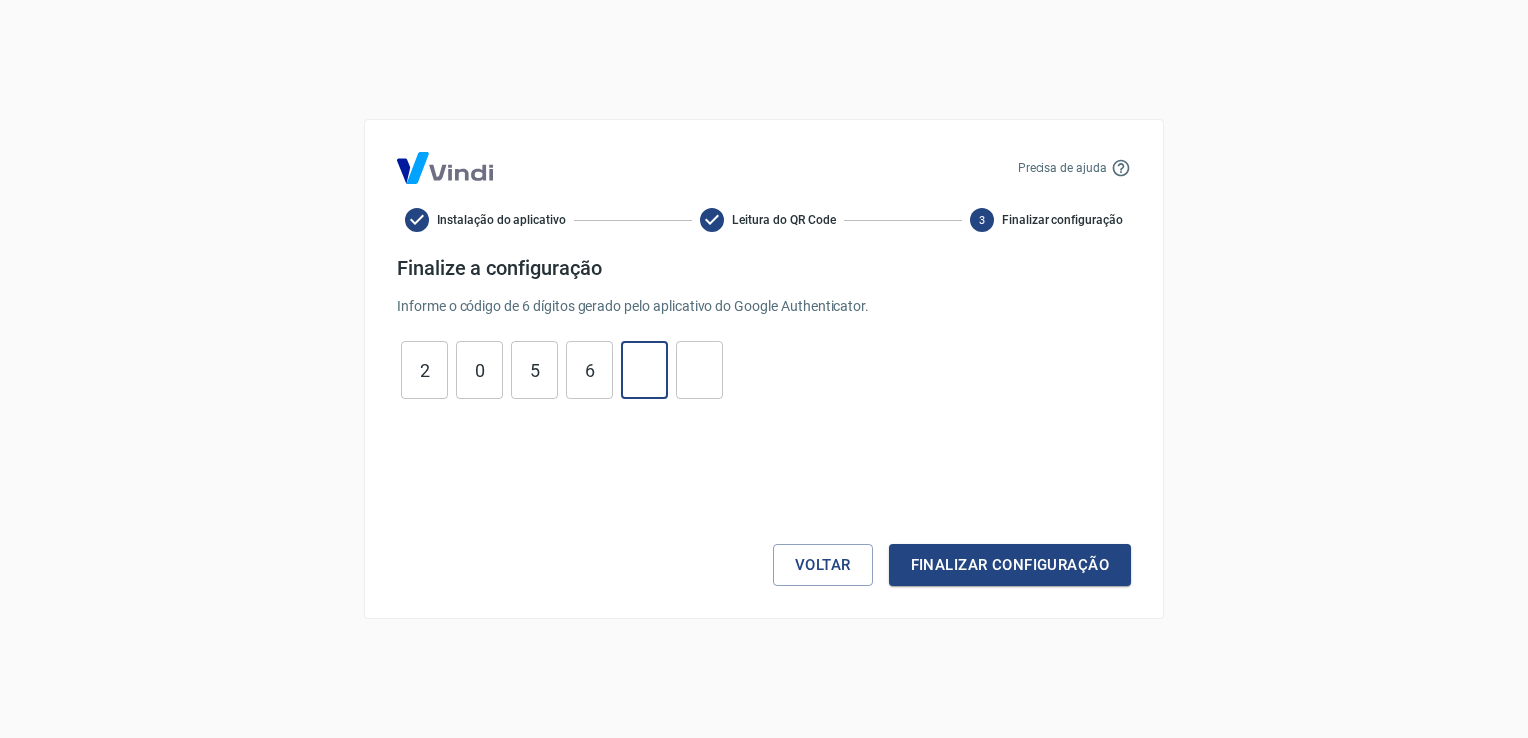type on "3" 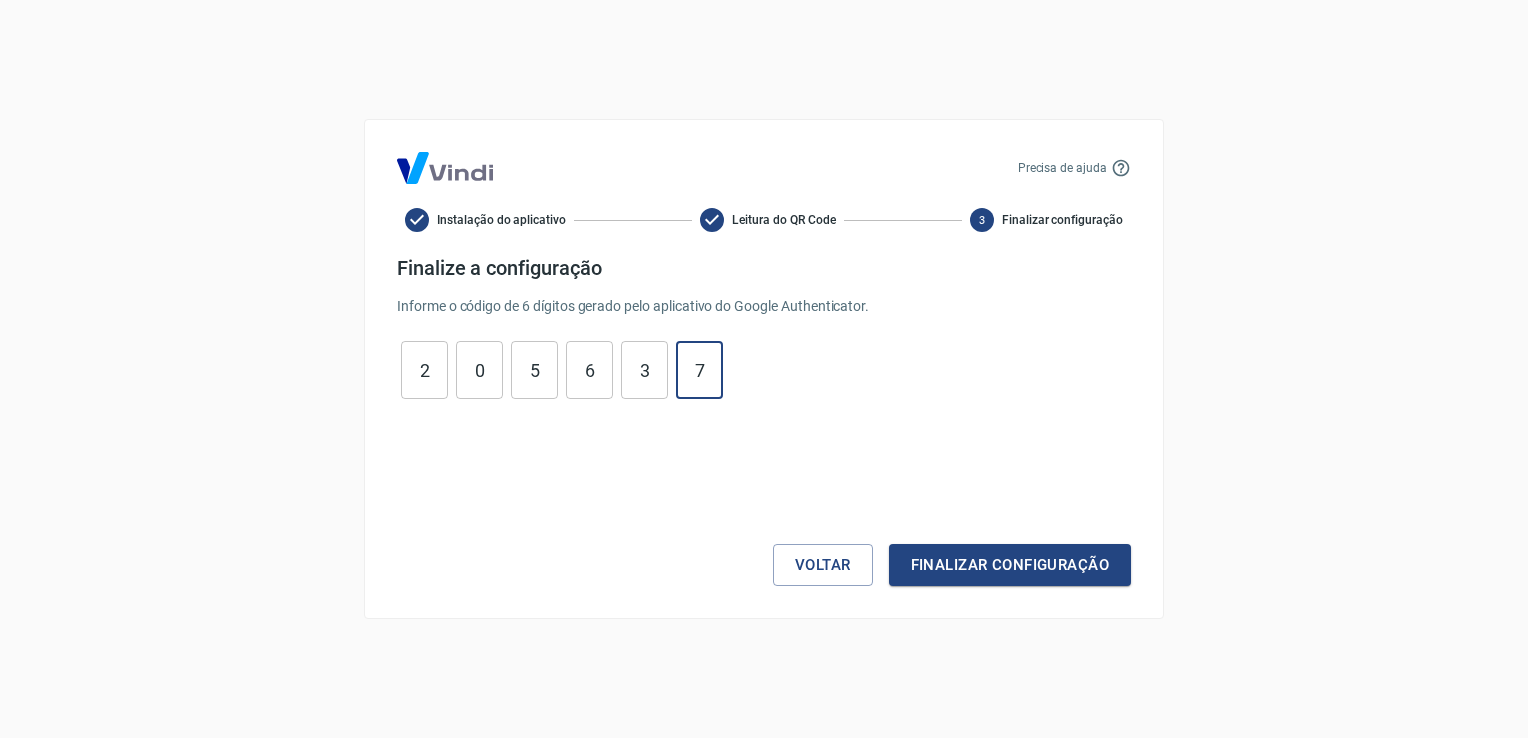 type on "7" 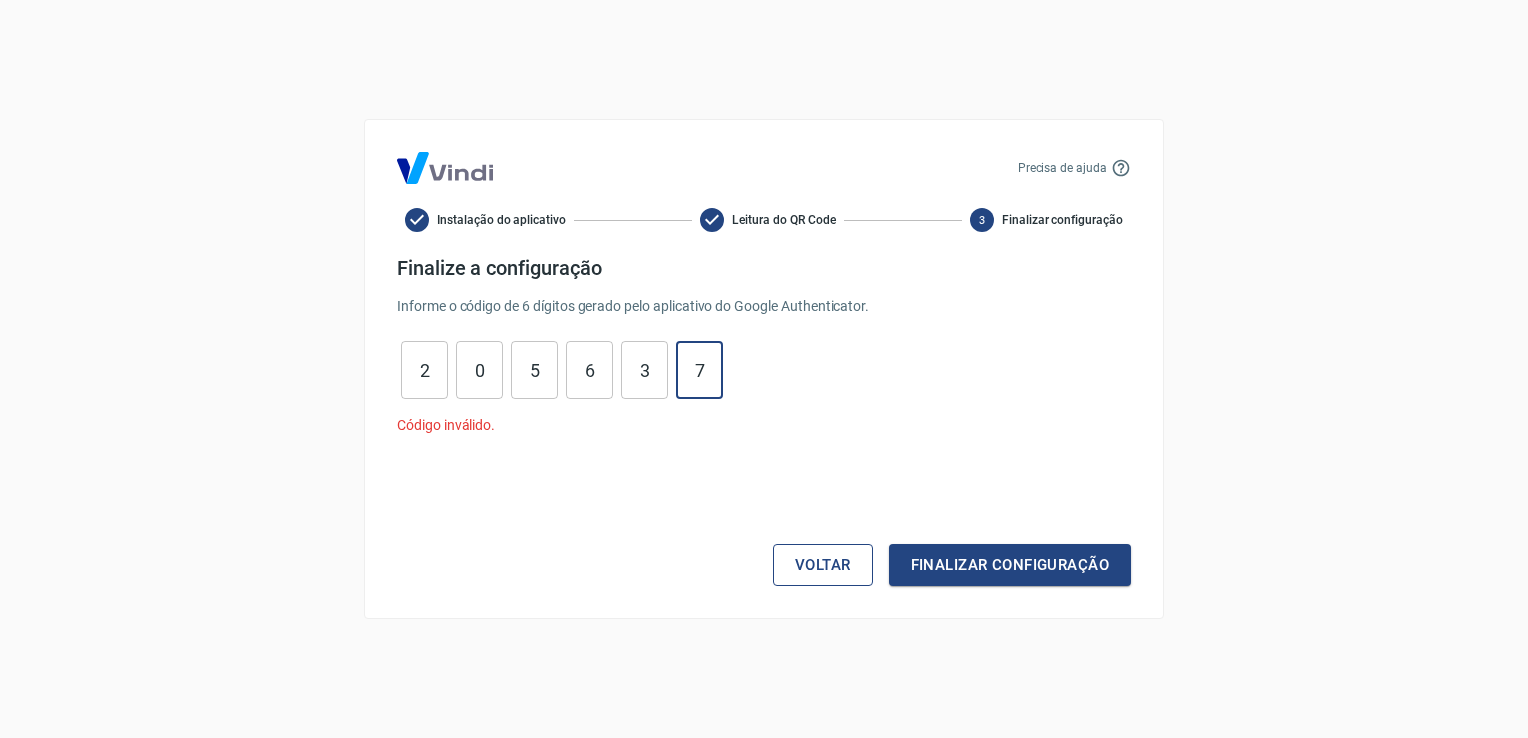 drag, startPoint x: 778, startPoint y: 558, endPoint x: 795, endPoint y: 558, distance: 17 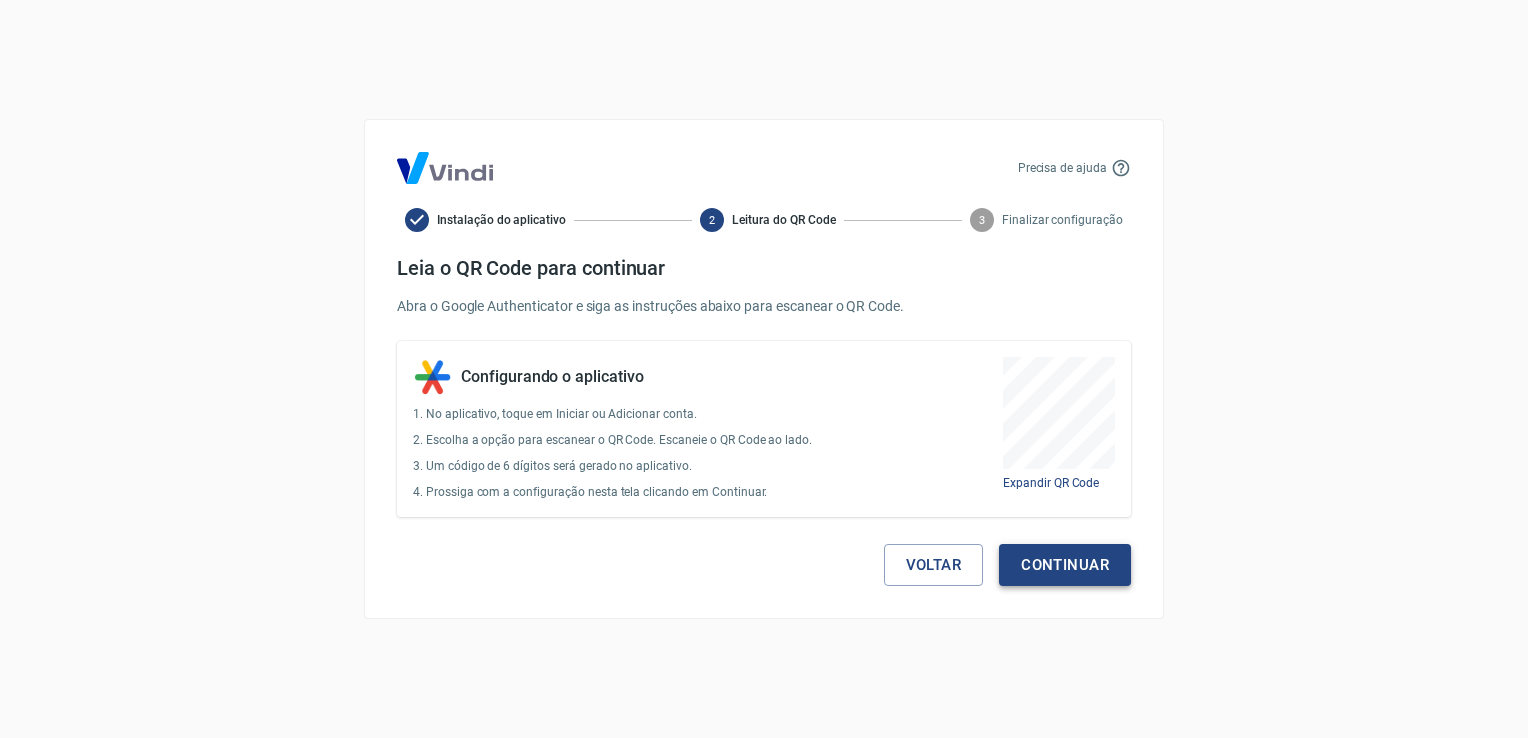 click on "Continuar" at bounding box center [1065, 565] 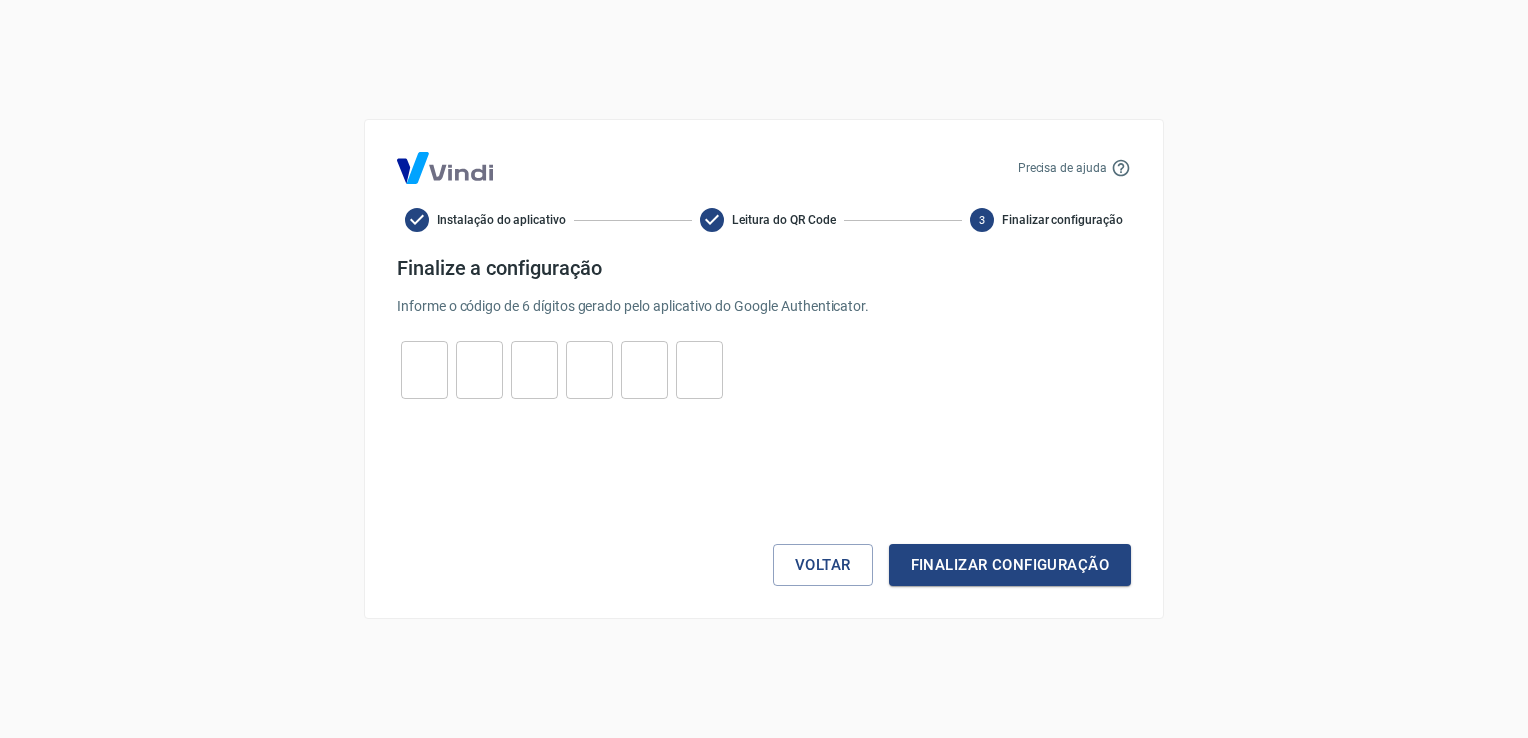 click at bounding box center [424, 370] 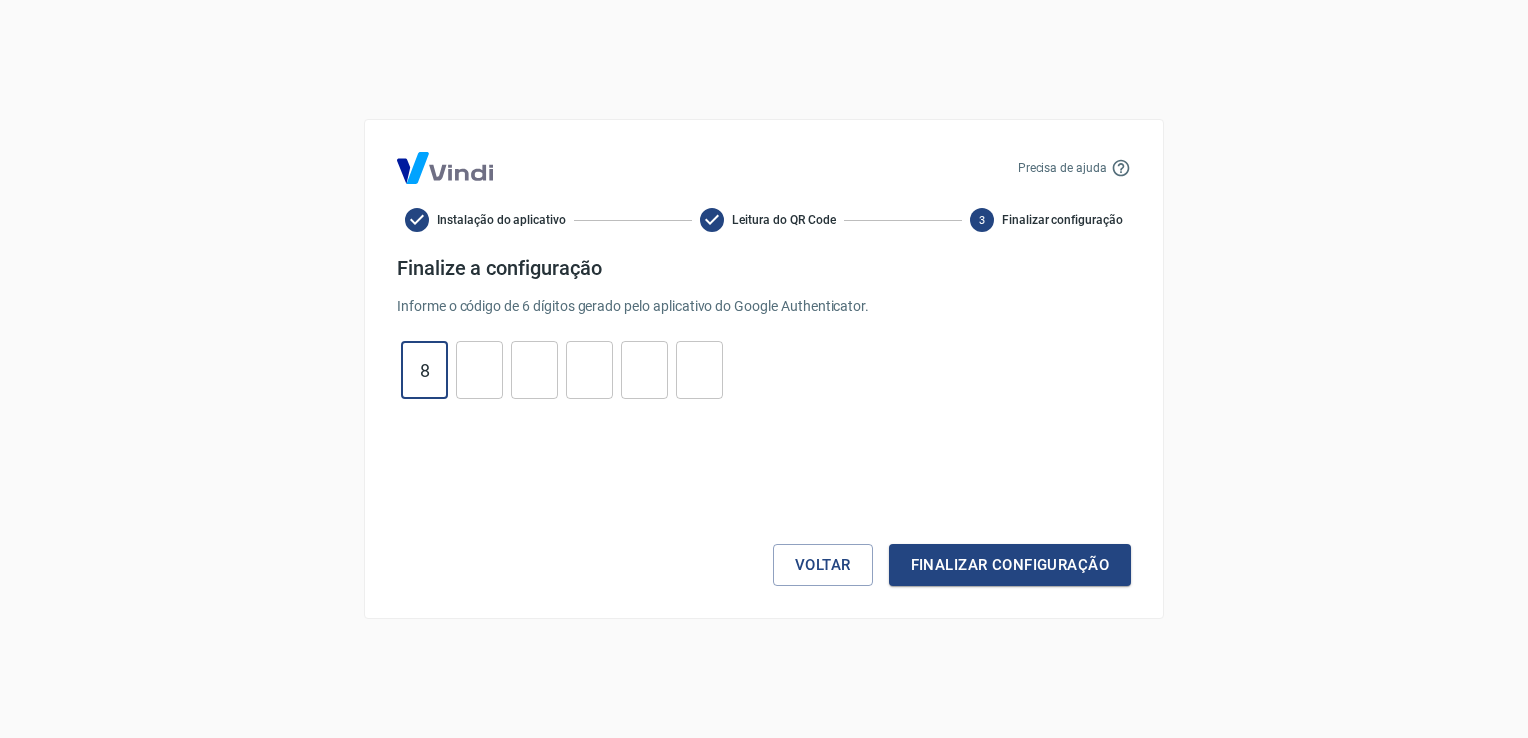 type on "8" 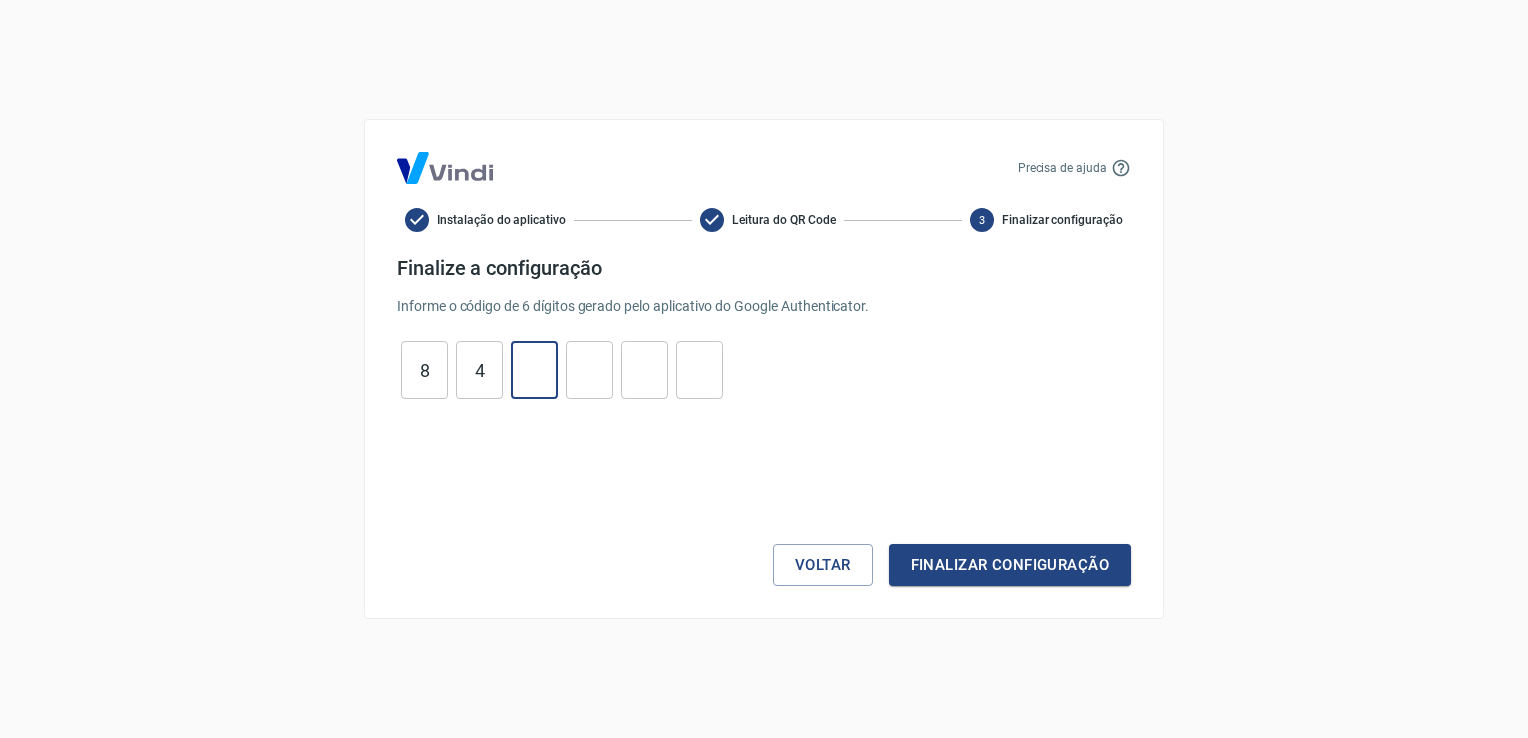 type on "5" 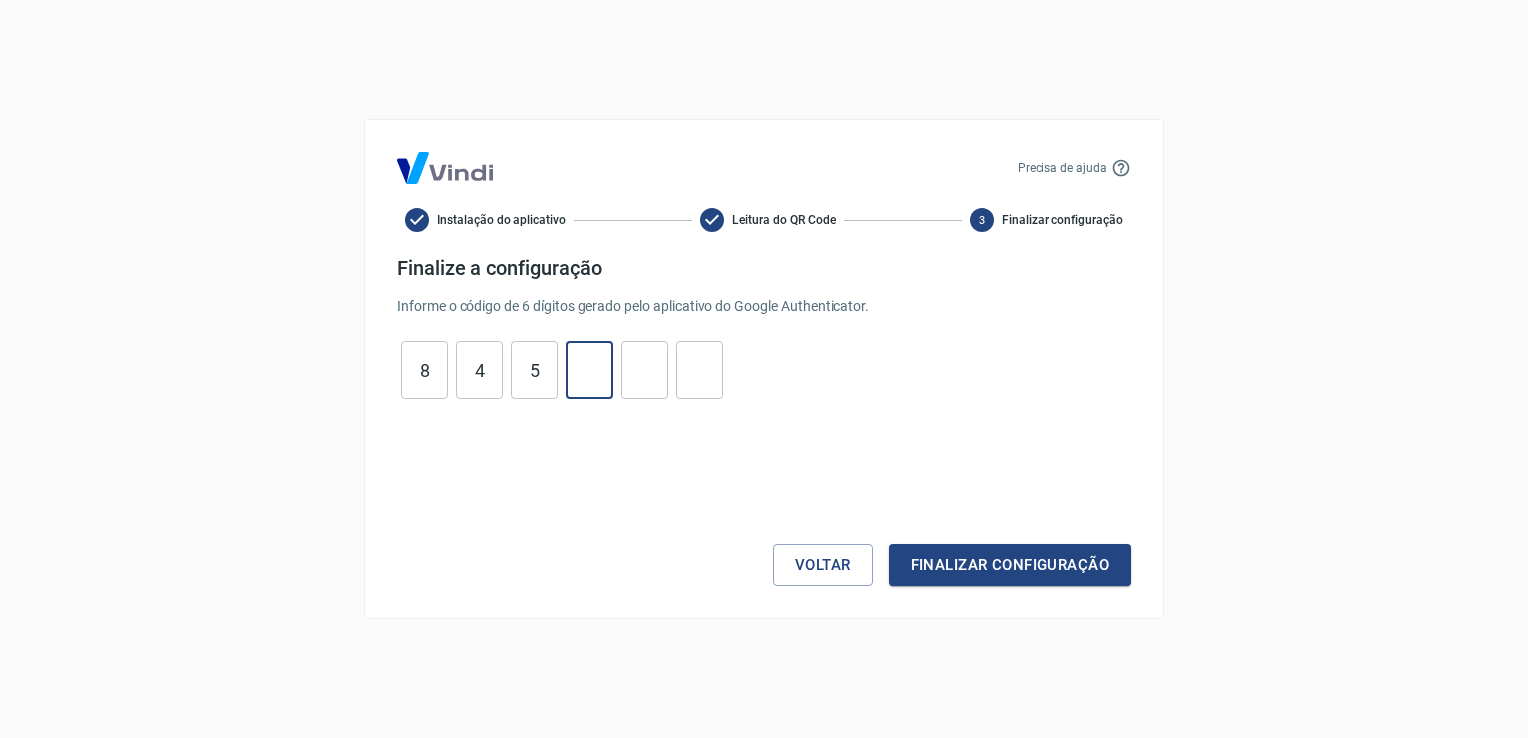 type on "6" 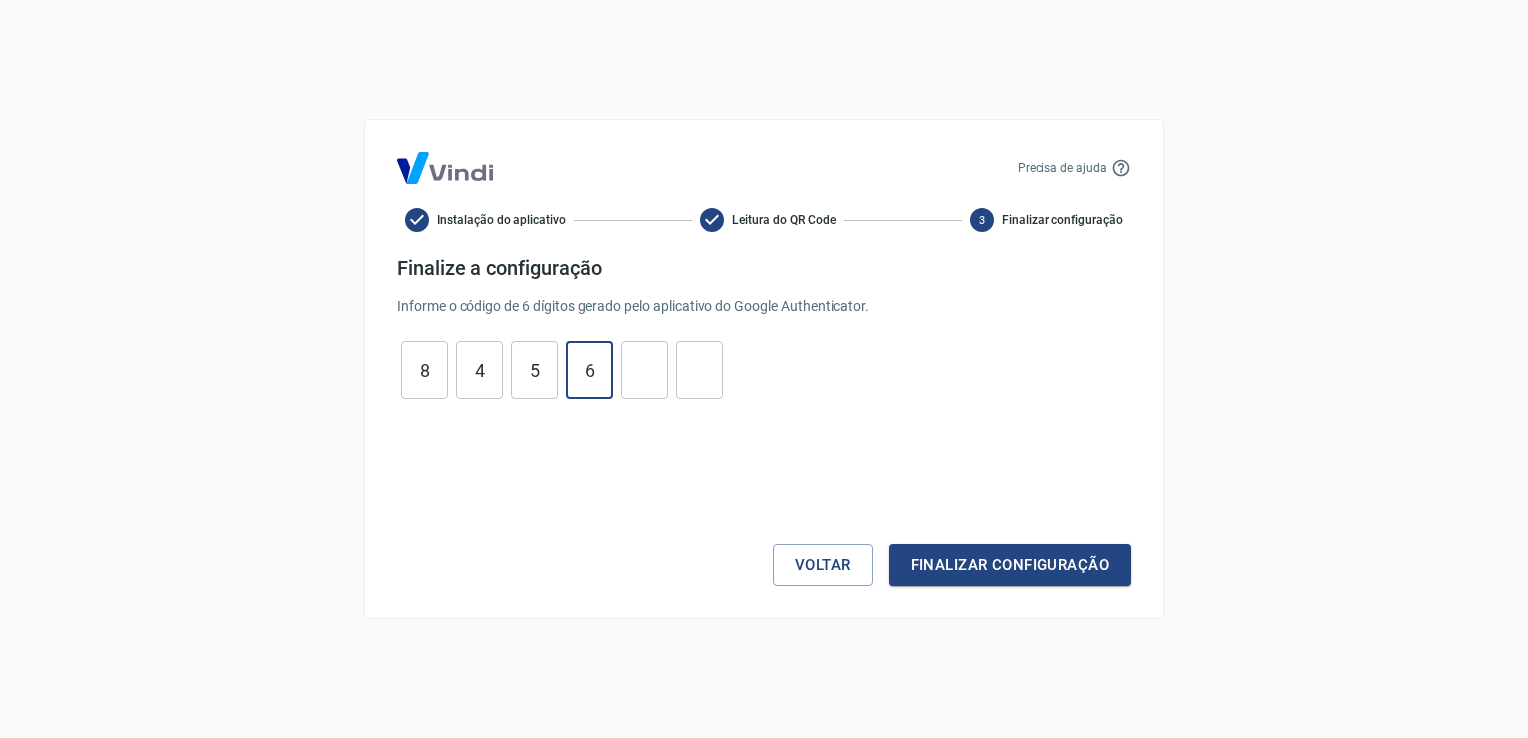 type on "5" 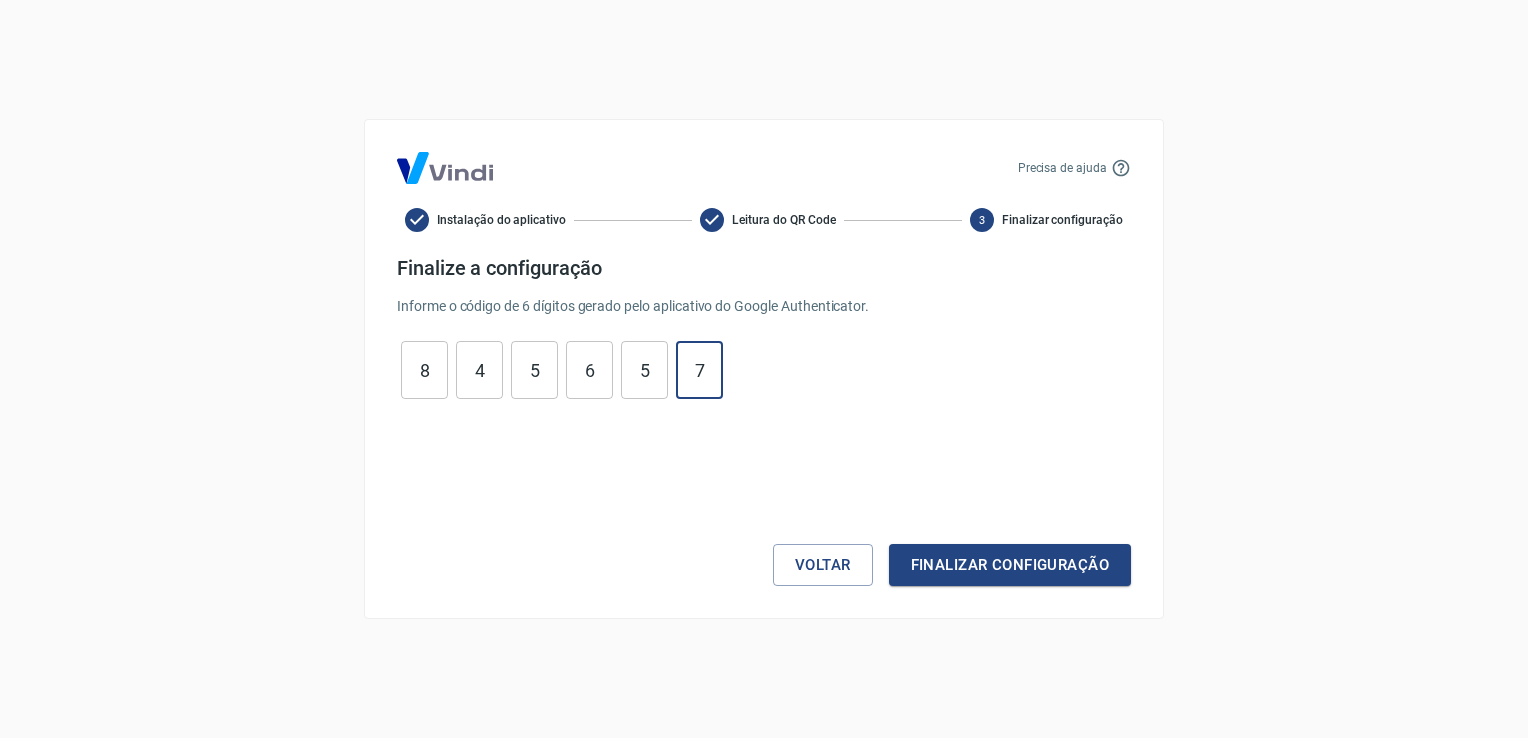 type on "7" 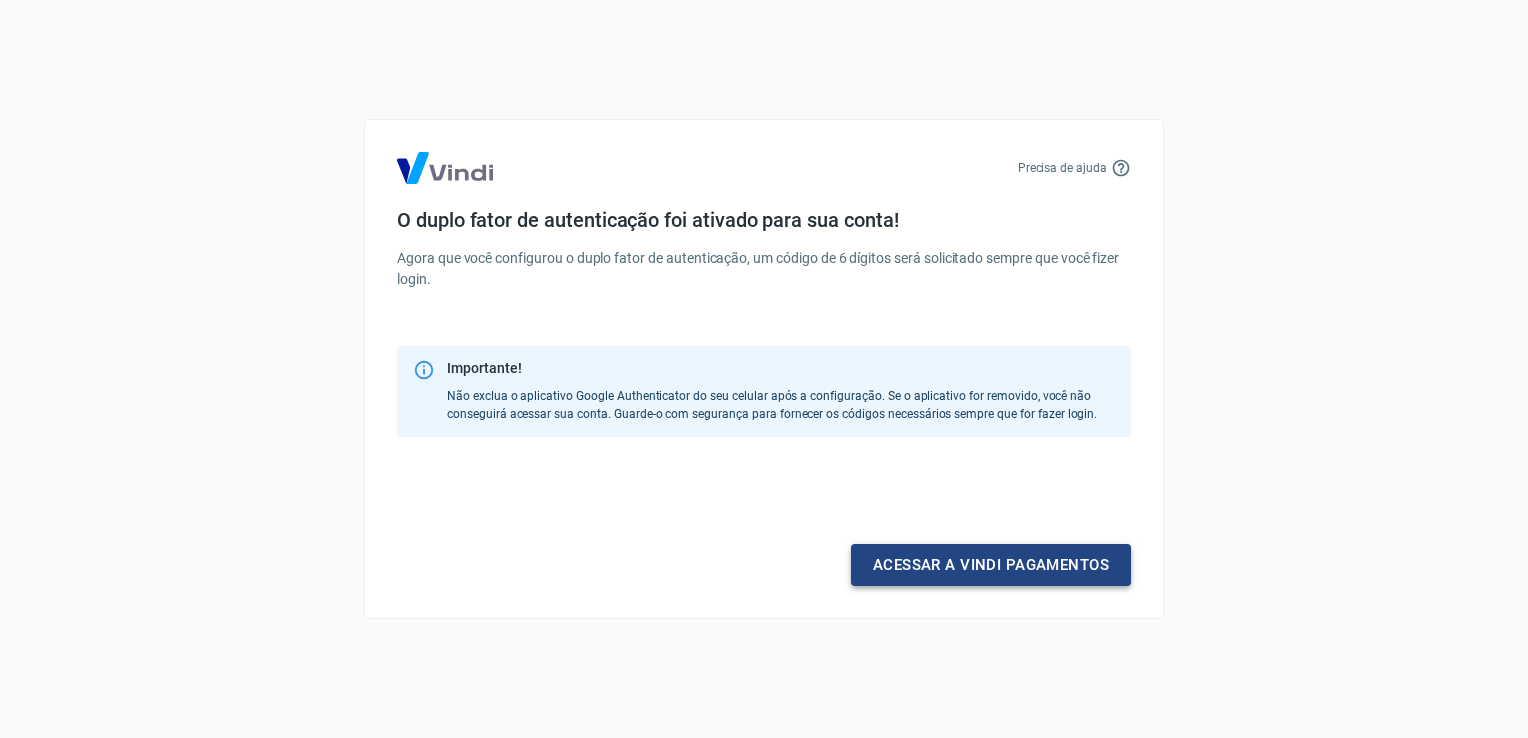 click on "Acessar a Vindi pagamentos" at bounding box center (991, 565) 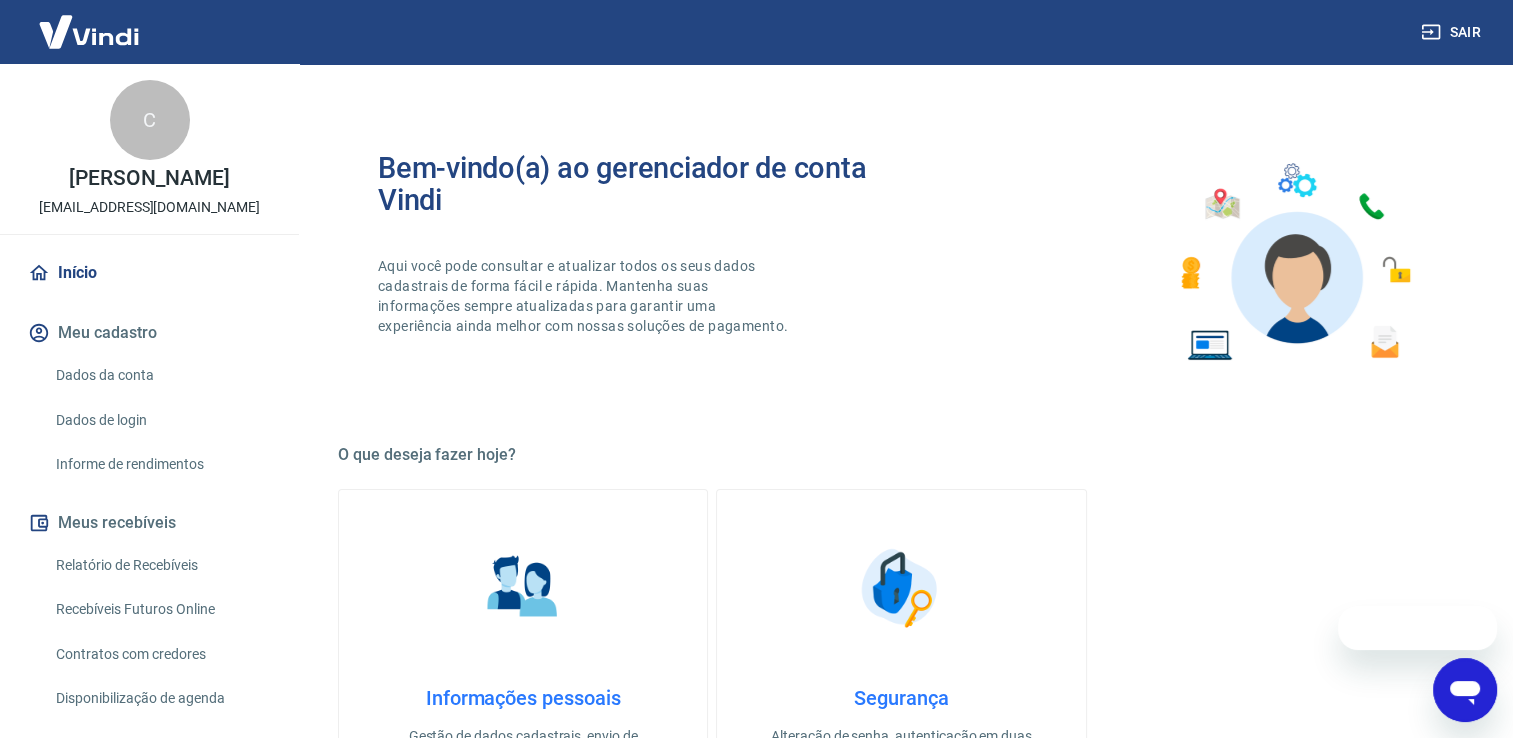 scroll, scrollTop: 0, scrollLeft: 0, axis: both 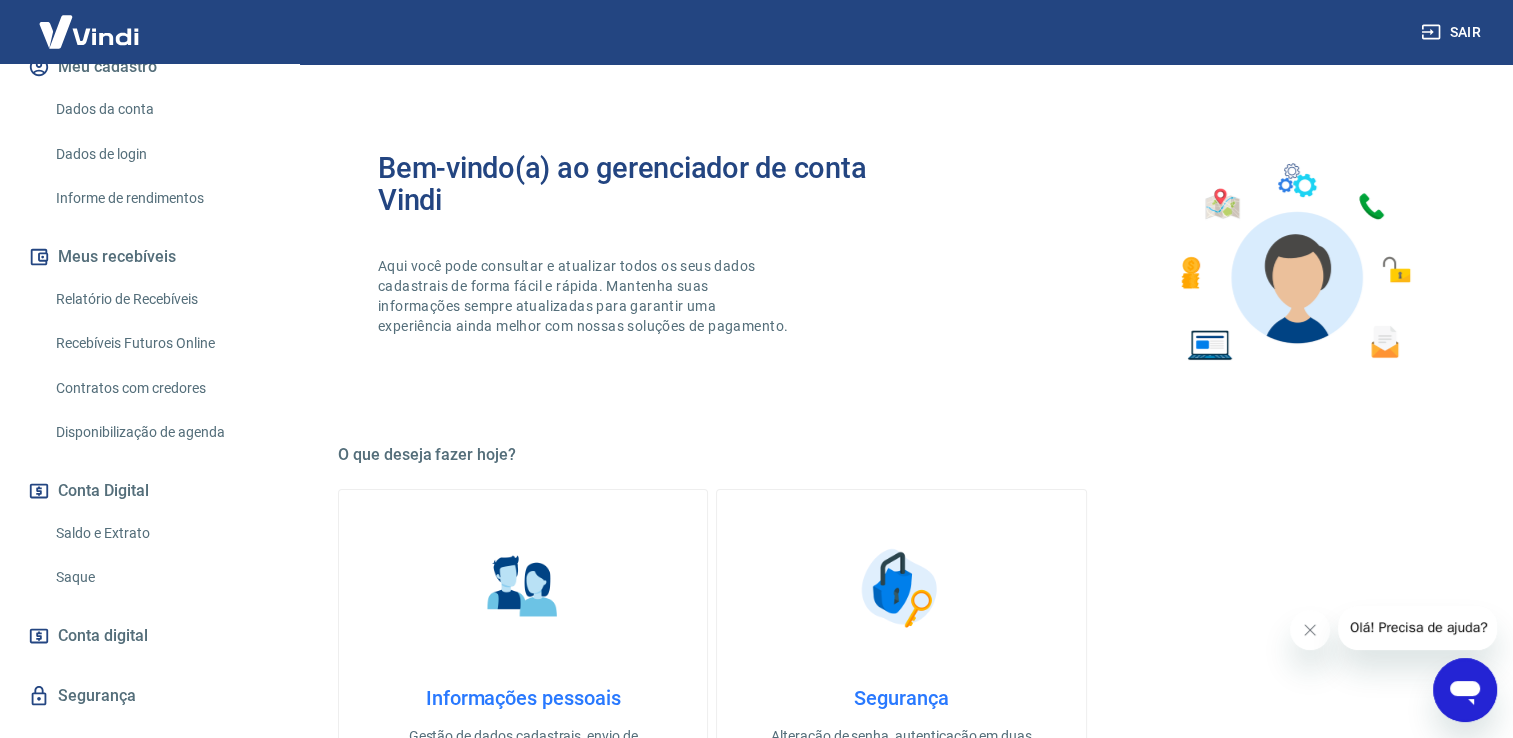 click on "Saldo e Extrato" at bounding box center [161, 533] 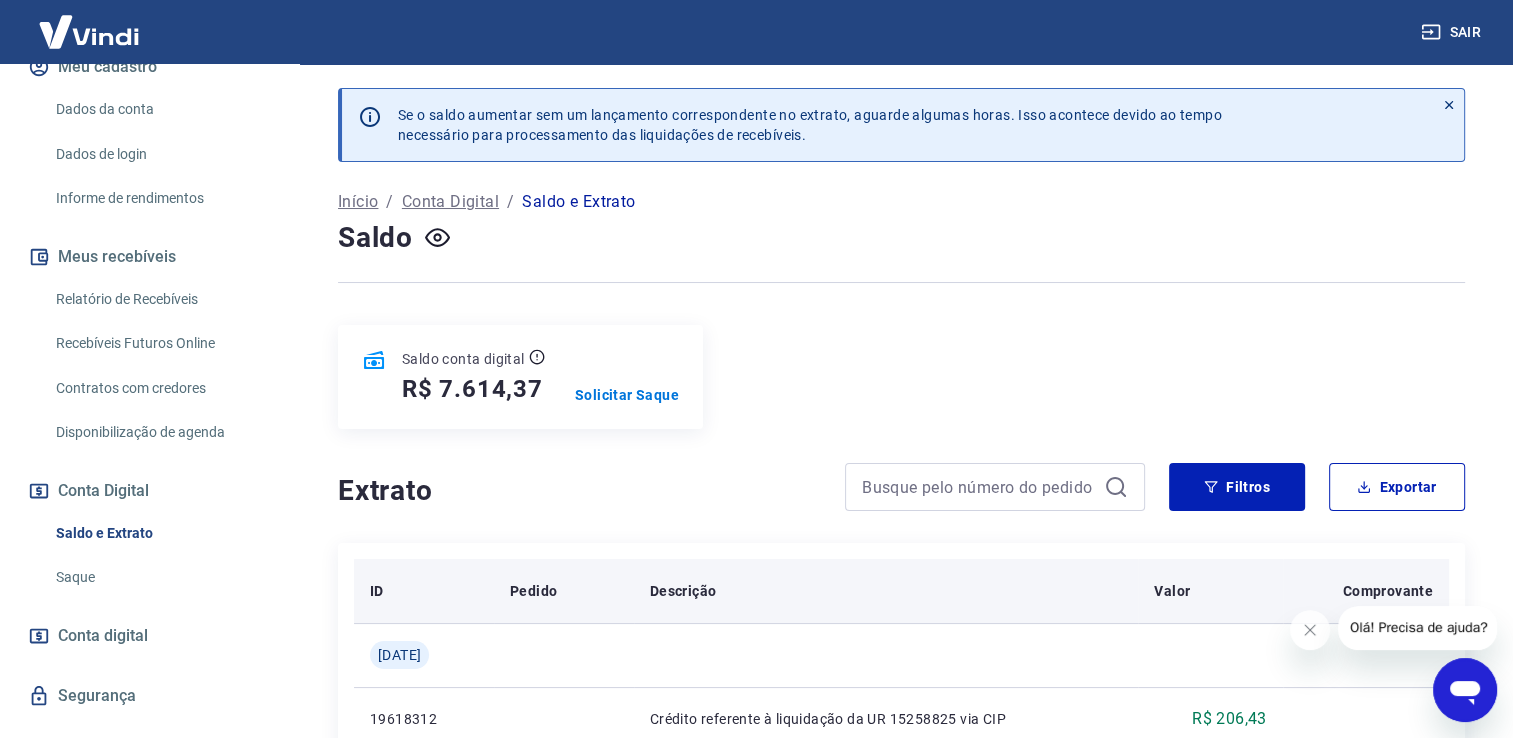 scroll, scrollTop: 266, scrollLeft: 0, axis: vertical 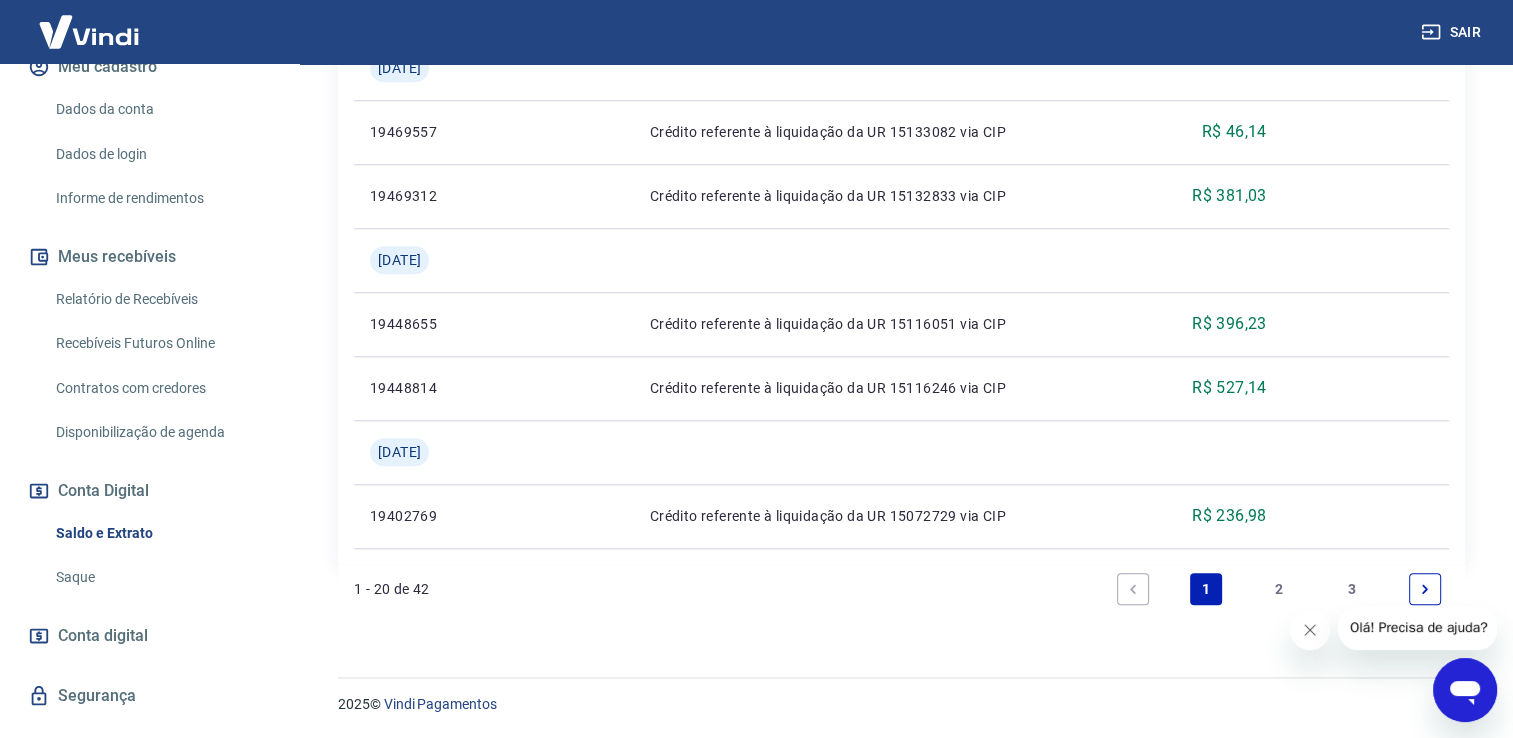 click at bounding box center [1310, 630] 